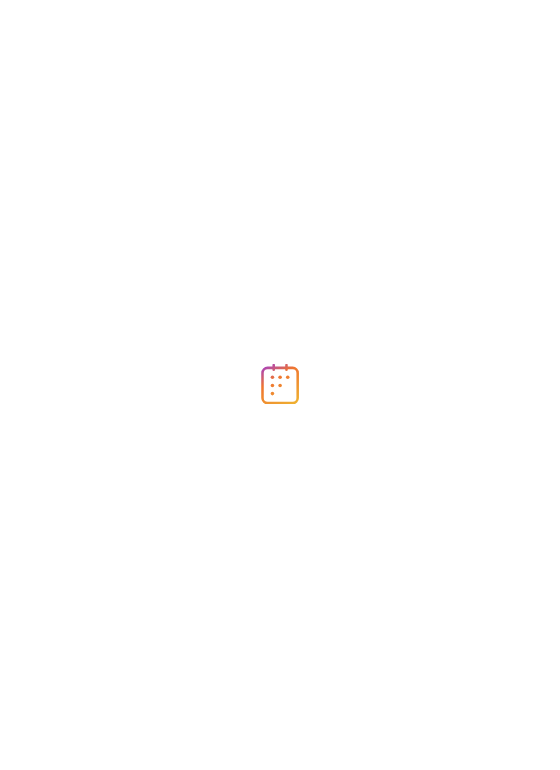 scroll, scrollTop: 0, scrollLeft: 0, axis: both 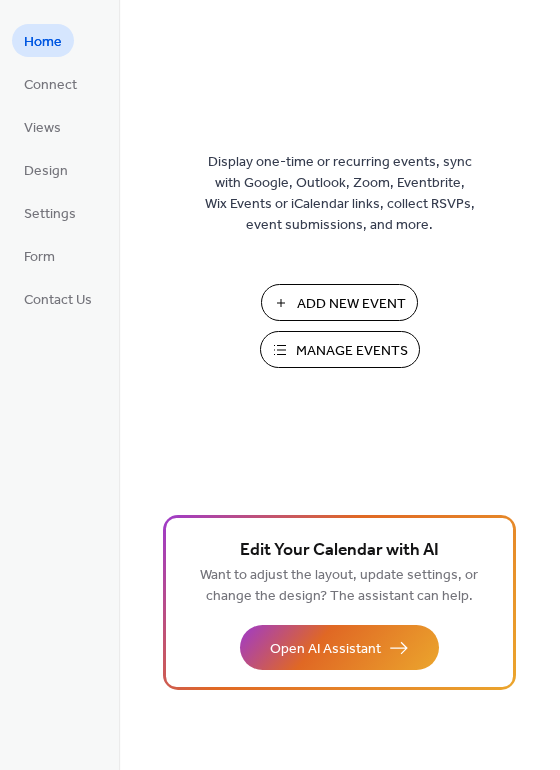 click on "Add New Event" at bounding box center (339, 302) 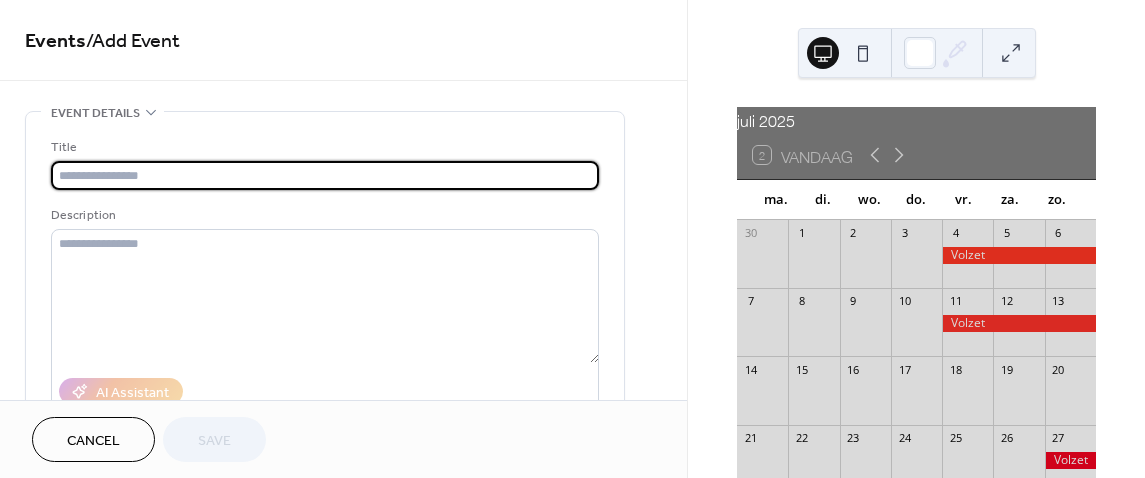 scroll, scrollTop: 0, scrollLeft: 0, axis: both 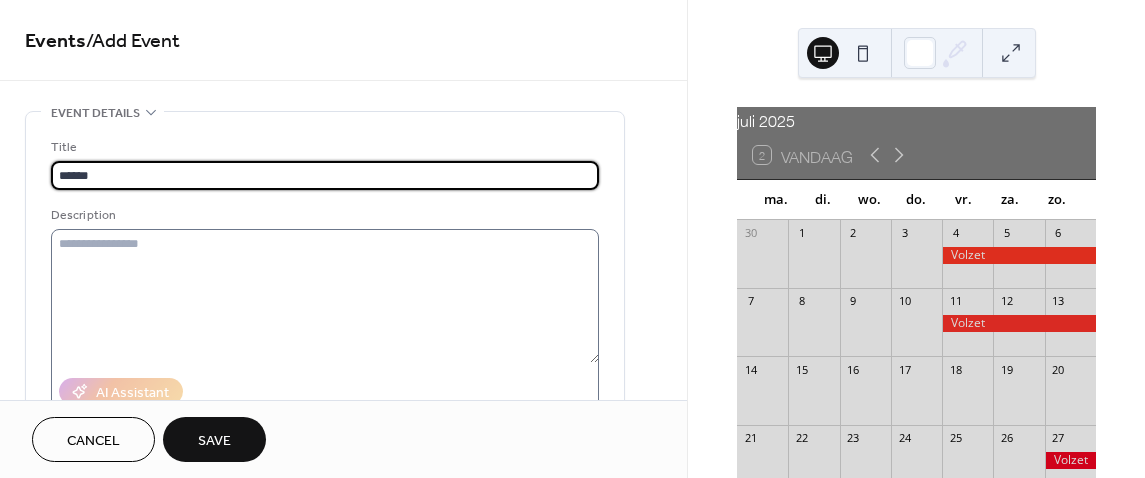 type on "******" 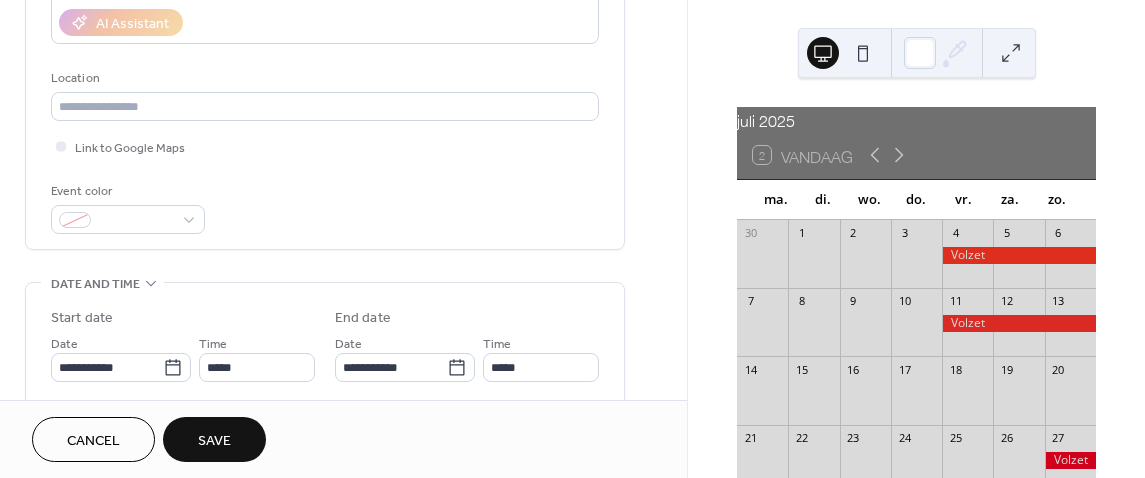 scroll, scrollTop: 370, scrollLeft: 0, axis: vertical 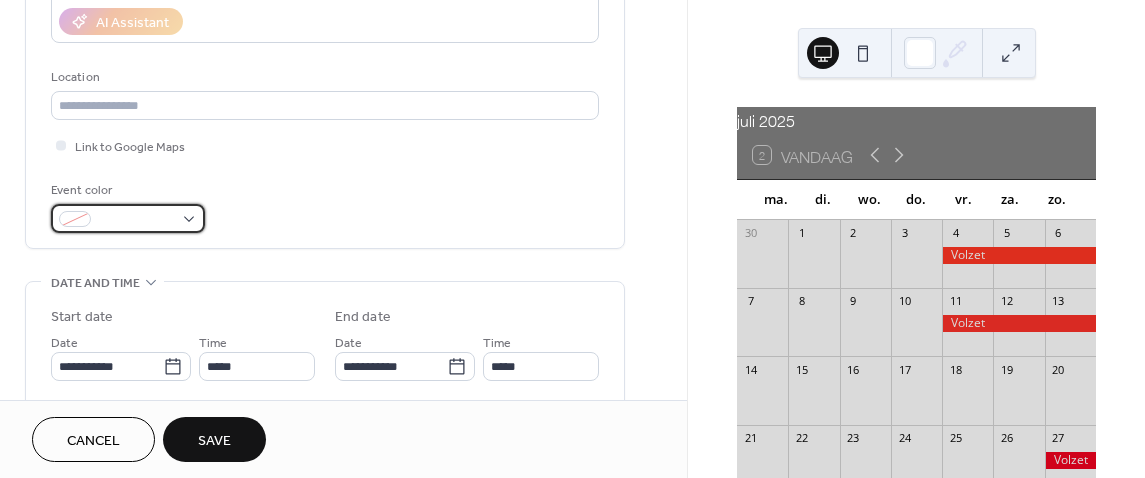 click at bounding box center (136, 220) 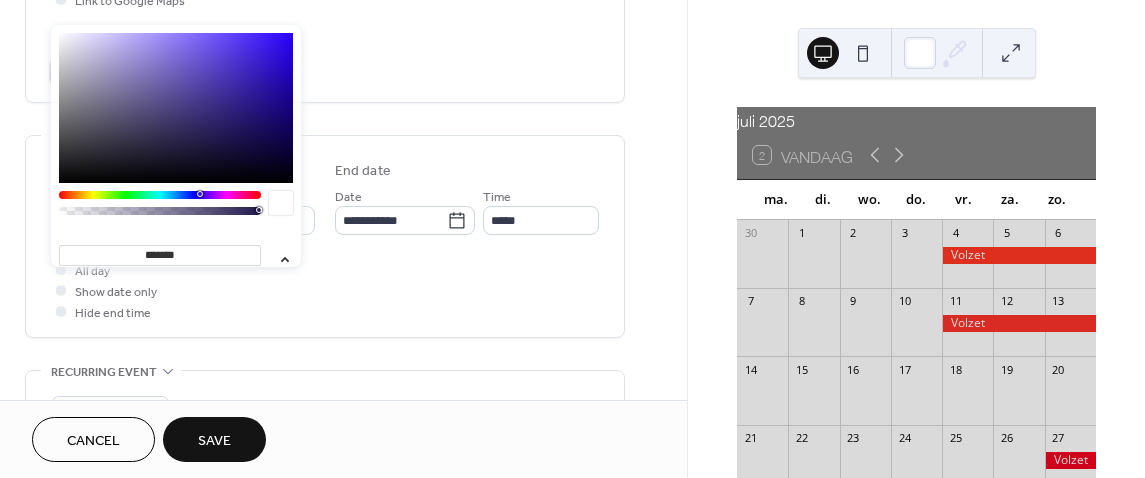 scroll, scrollTop: 593, scrollLeft: 0, axis: vertical 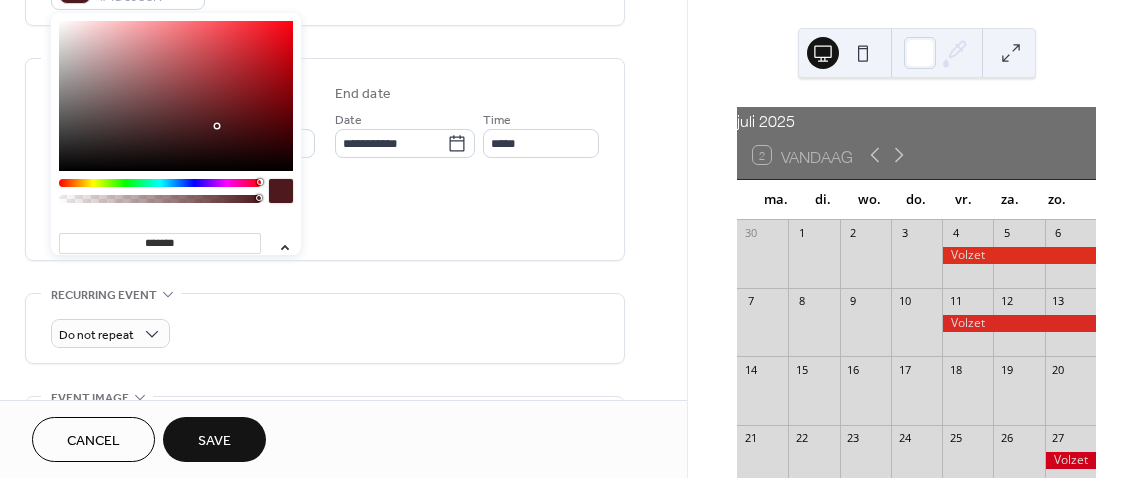 drag, startPoint x: 199, startPoint y: 181, endPoint x: 259, endPoint y: 232, distance: 78.74643 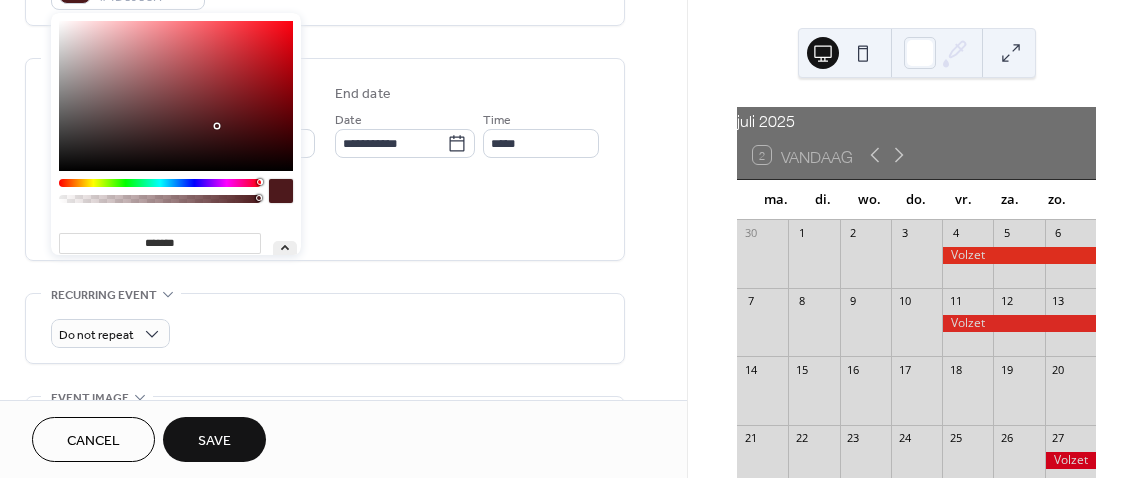 click 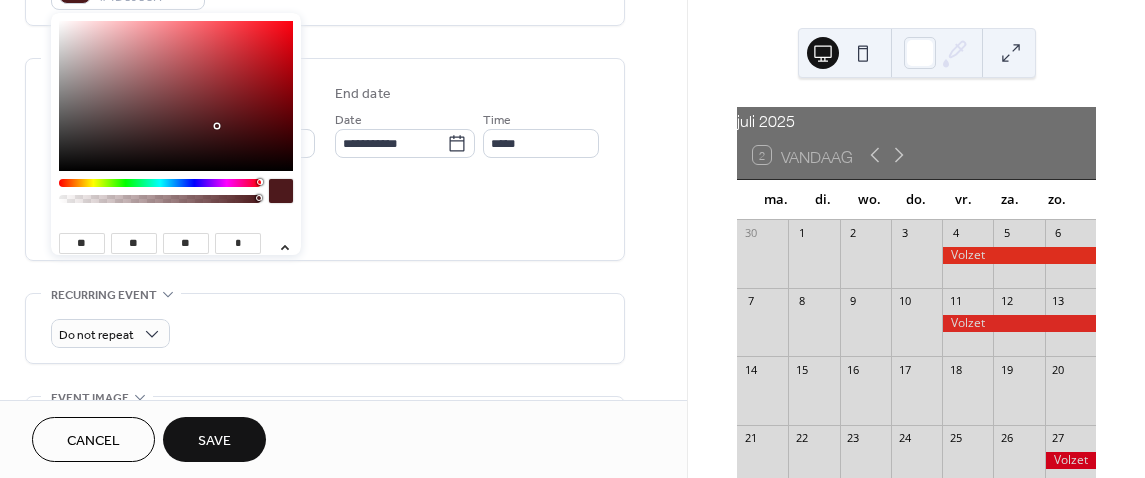 drag, startPoint x: 281, startPoint y: 251, endPoint x: 229, endPoint y: 242, distance: 52.773098 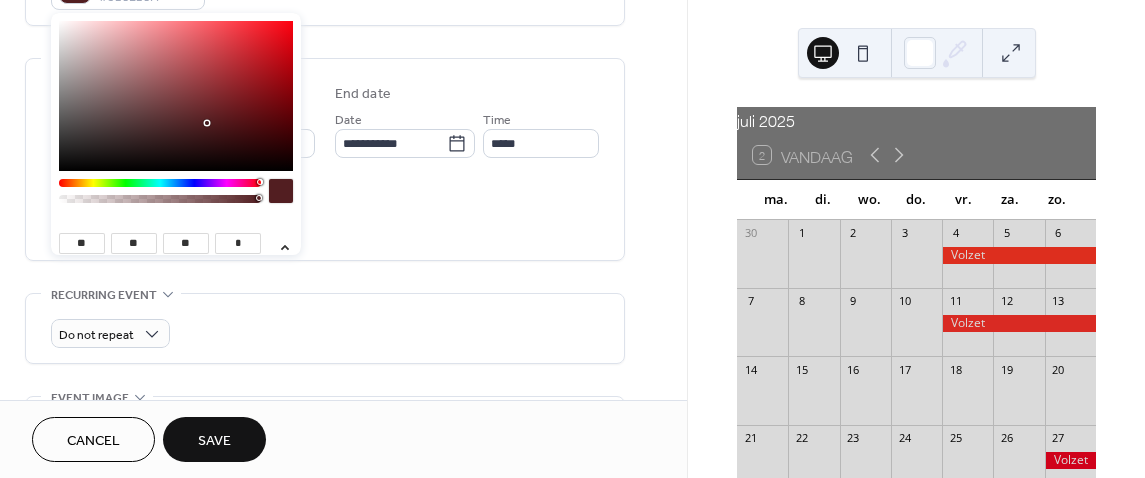 type on "**" 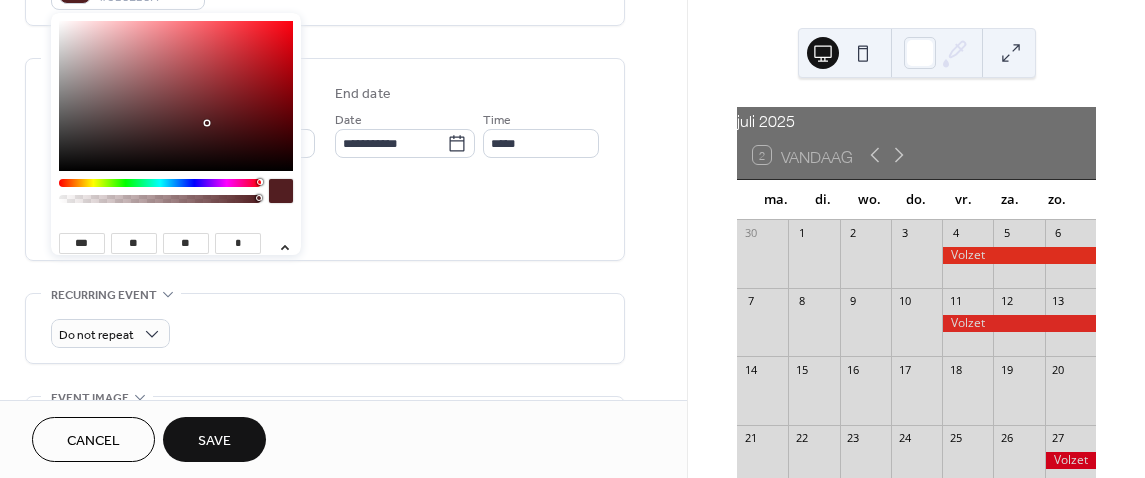 type on "***" 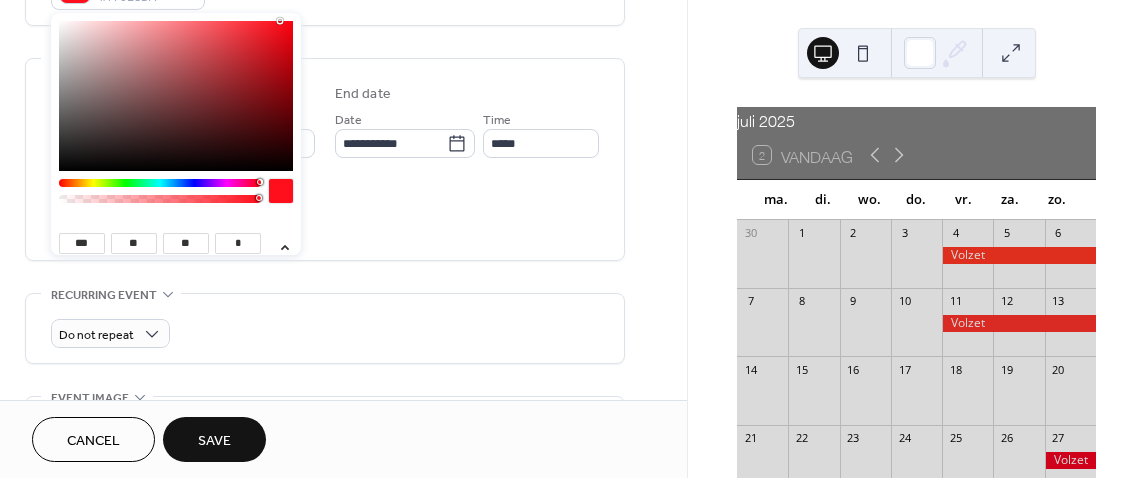 type on "**" 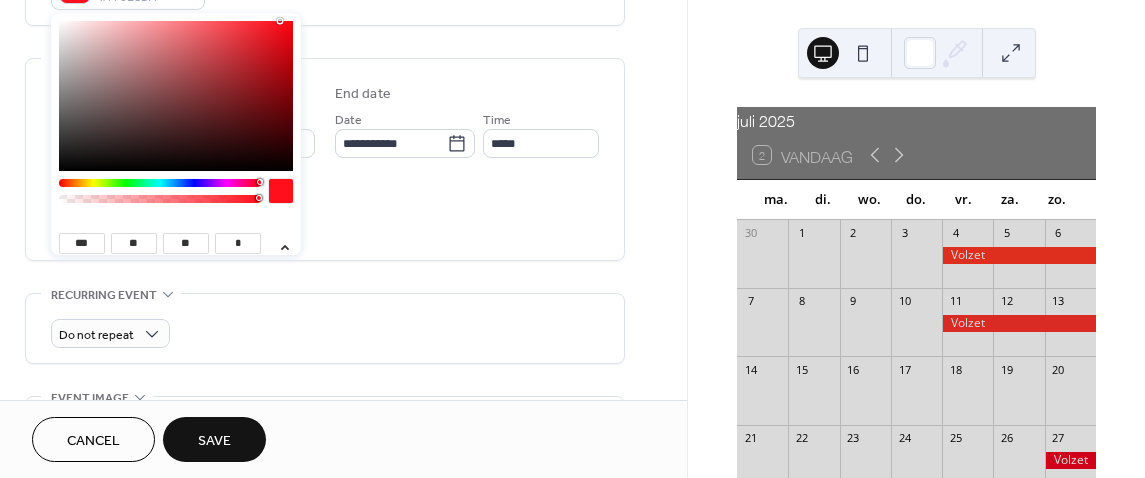 type on "**" 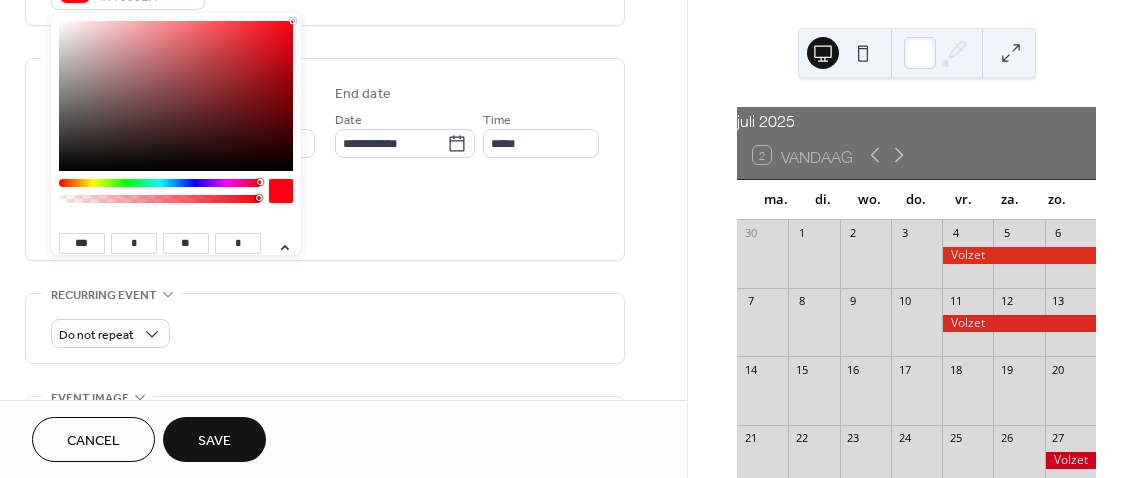 type on "*" 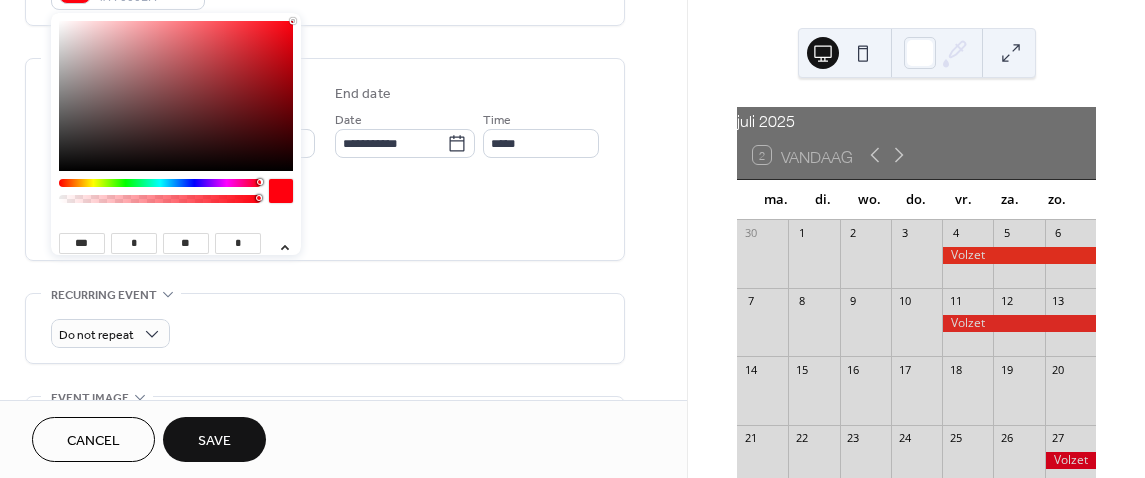 type on "**" 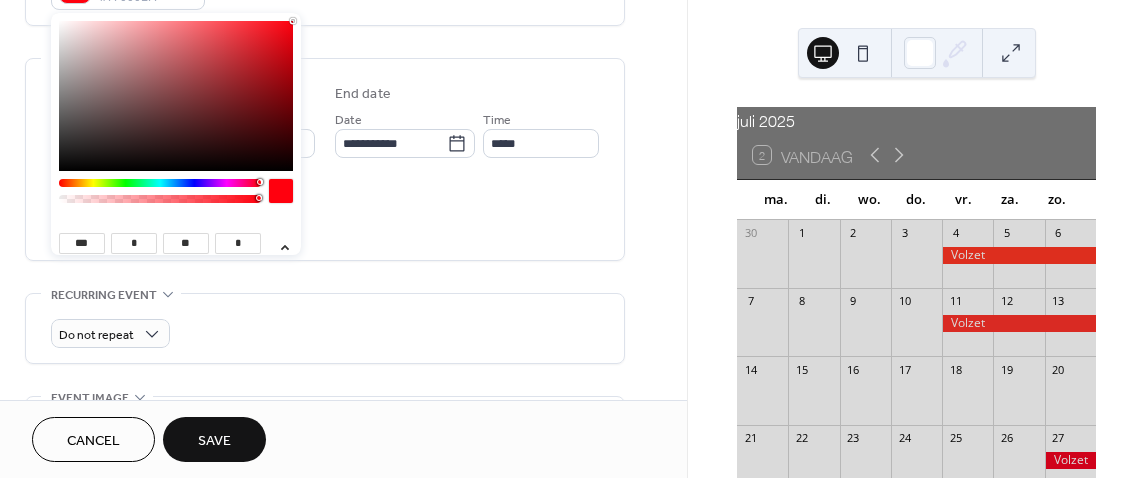 type on "*" 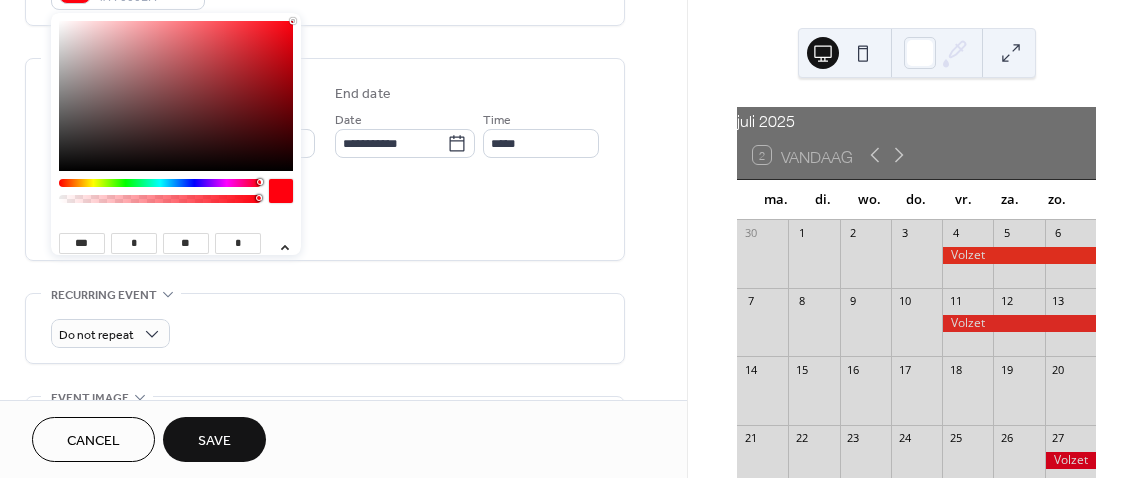 type on "**" 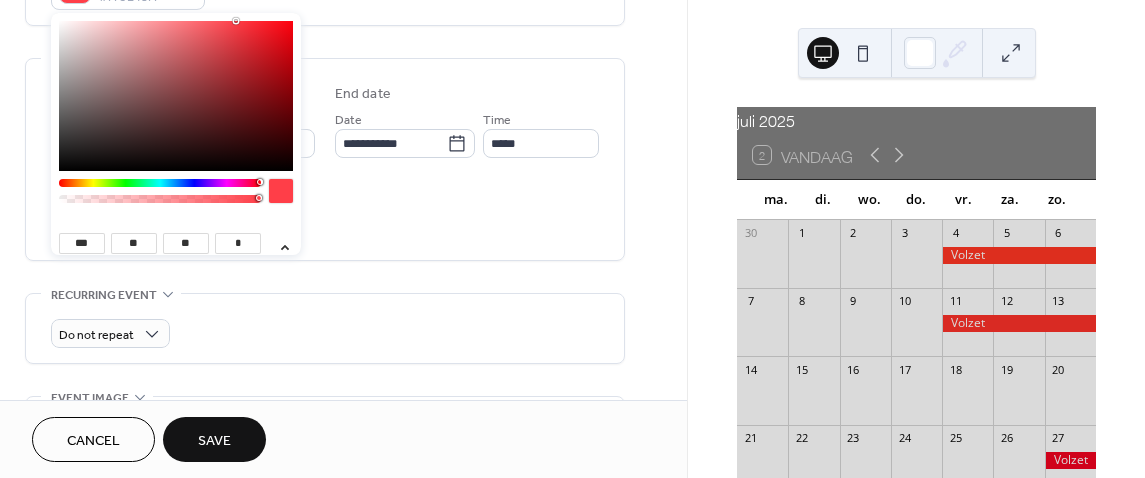 type on "**" 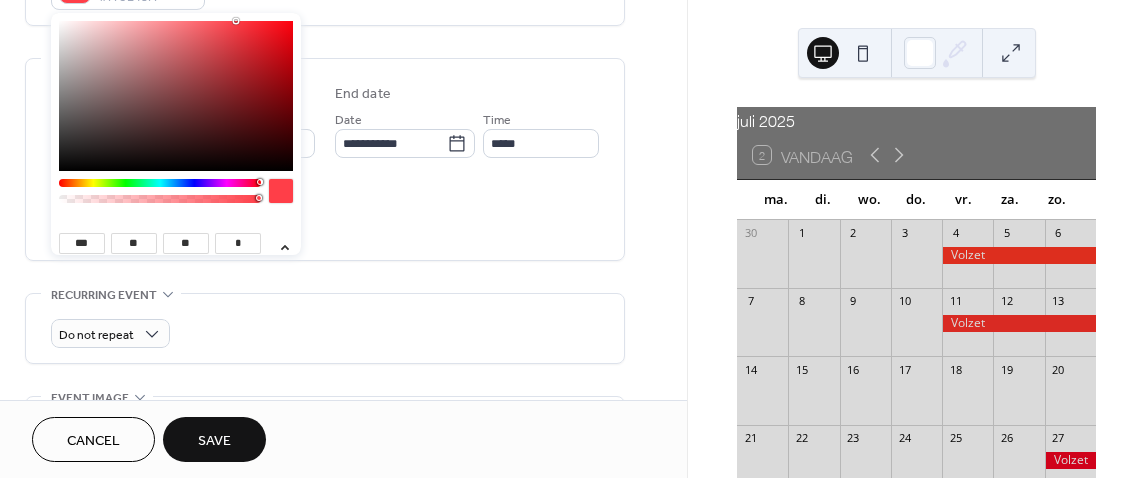 type on "**" 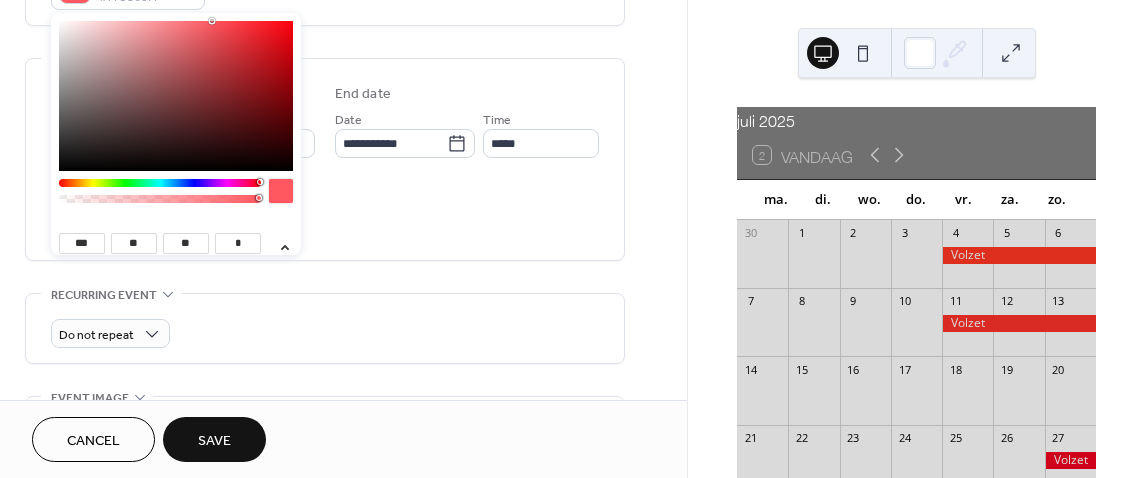 type on "**" 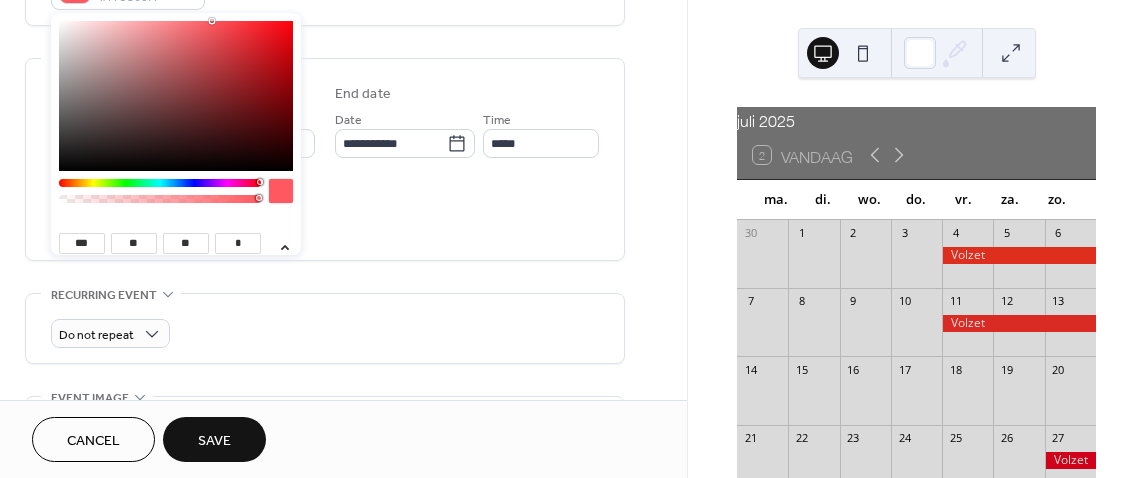 type on "**" 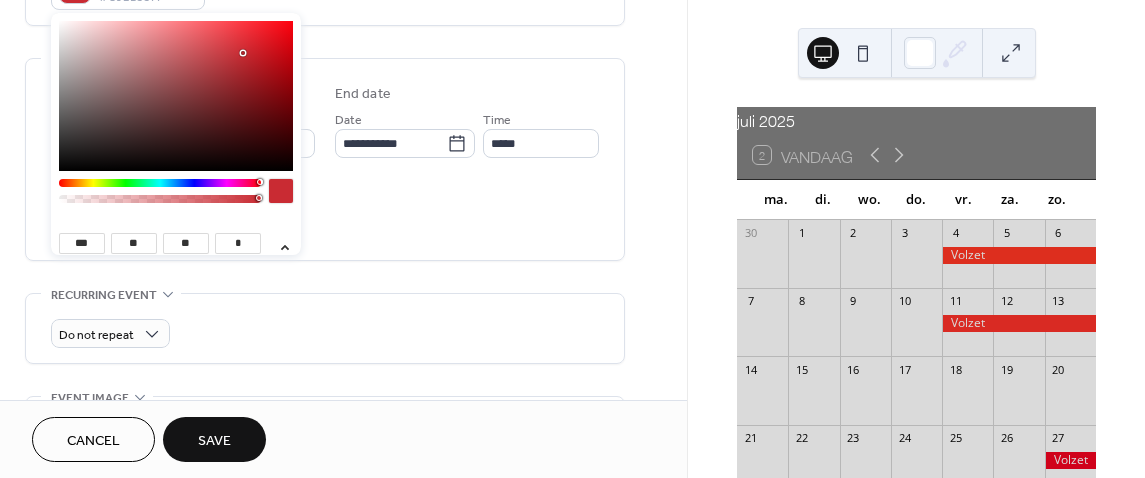 type on "***" 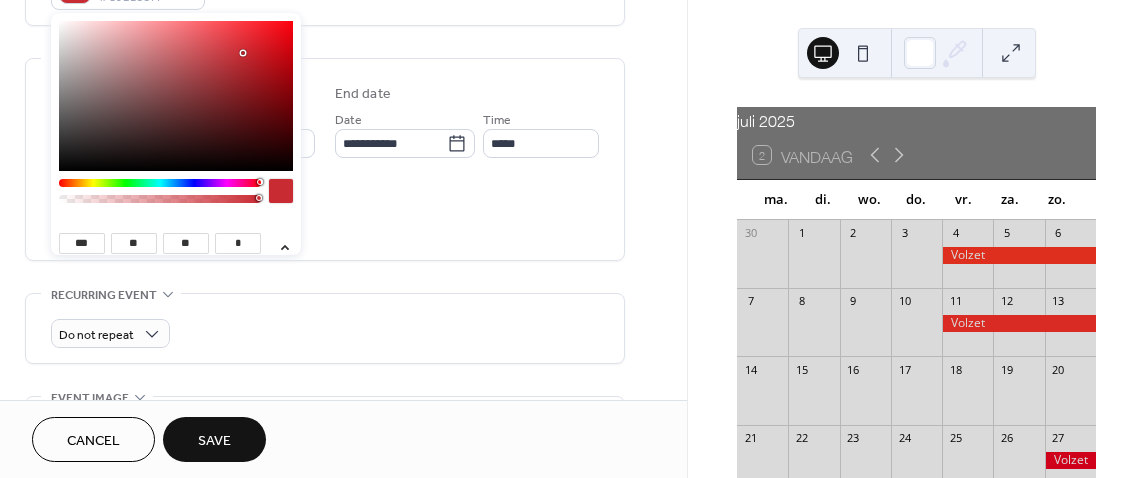 type on "**" 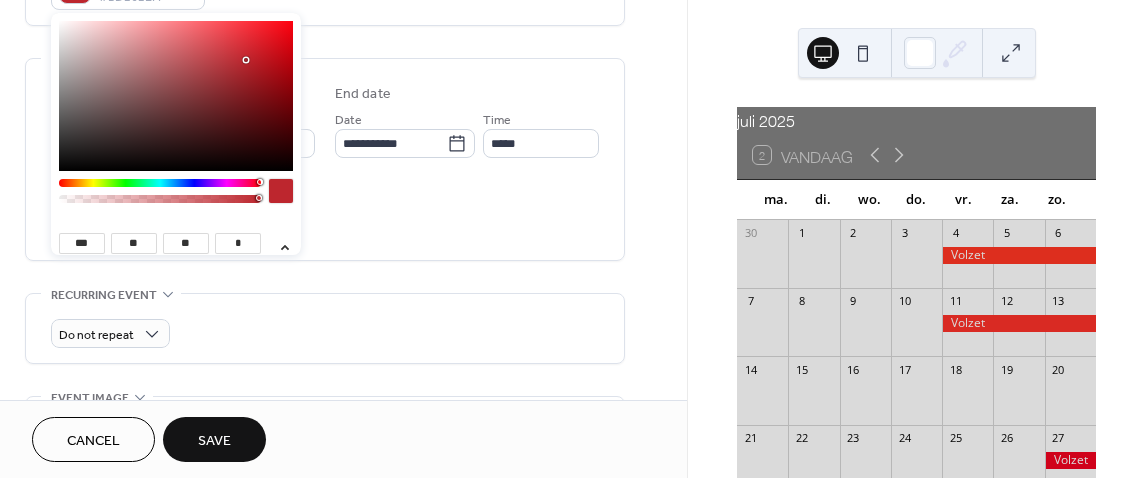 type on "***" 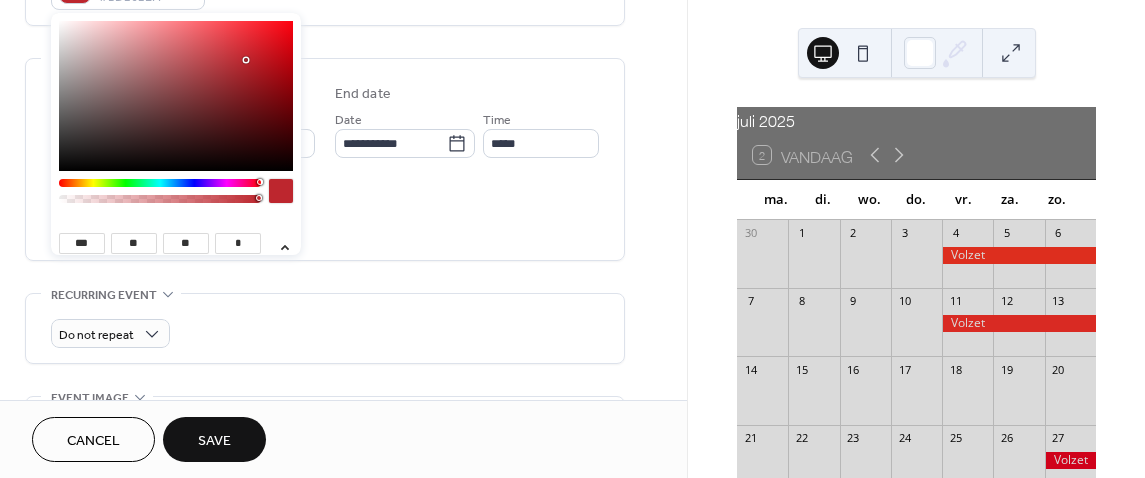 type on "**" 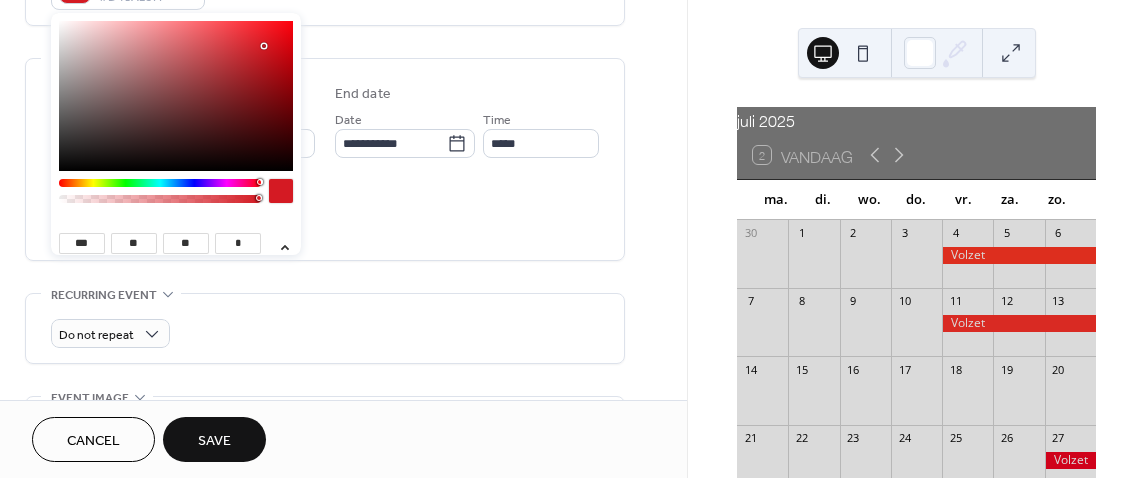 type on "***" 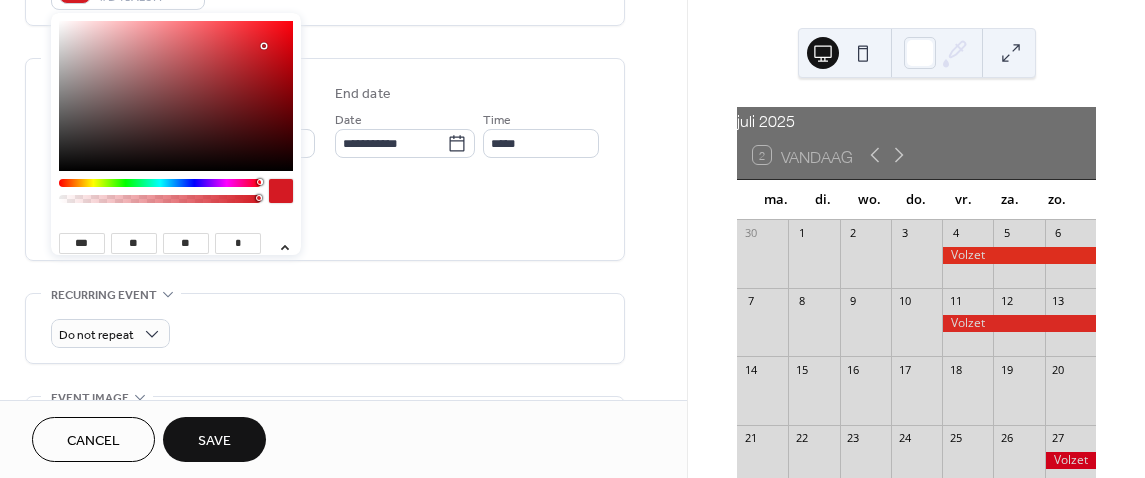 type on "**" 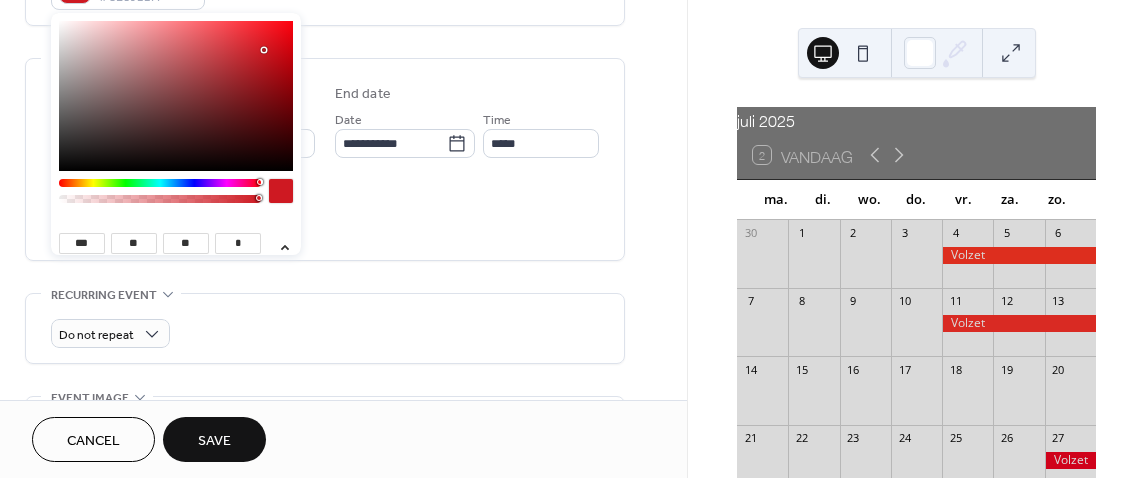 type on "***" 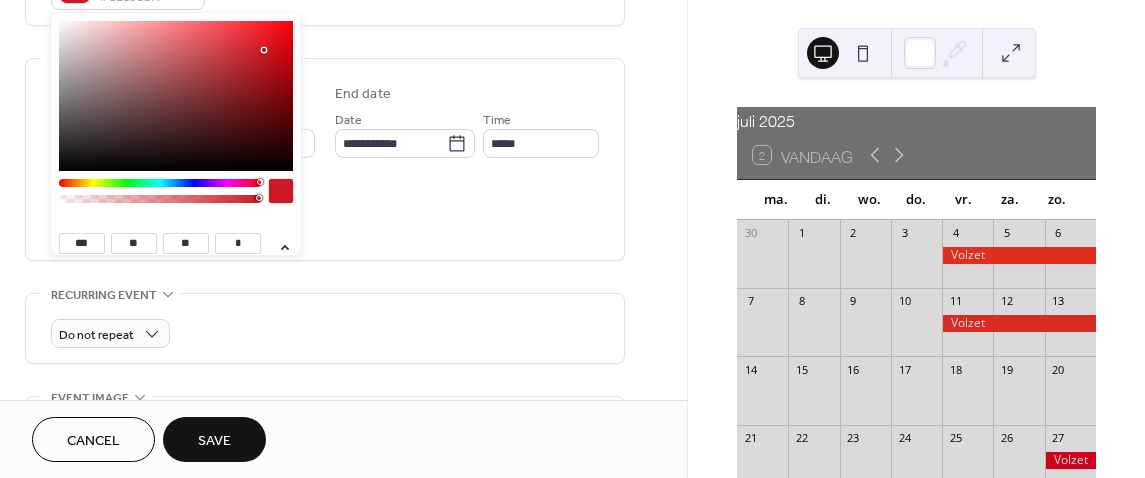 type on "**" 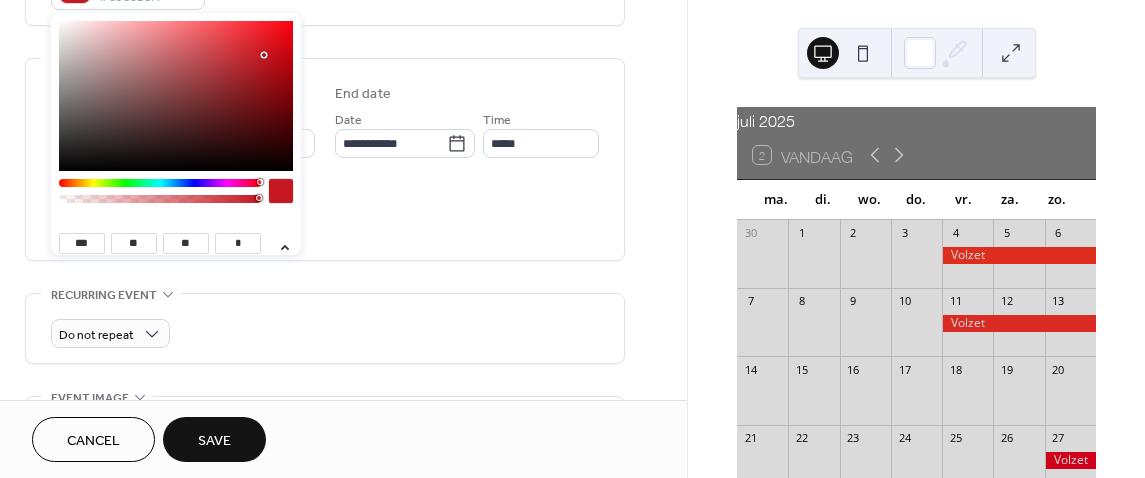 drag, startPoint x: 207, startPoint y: 123, endPoint x: 264, endPoint y: 55, distance: 88.72993 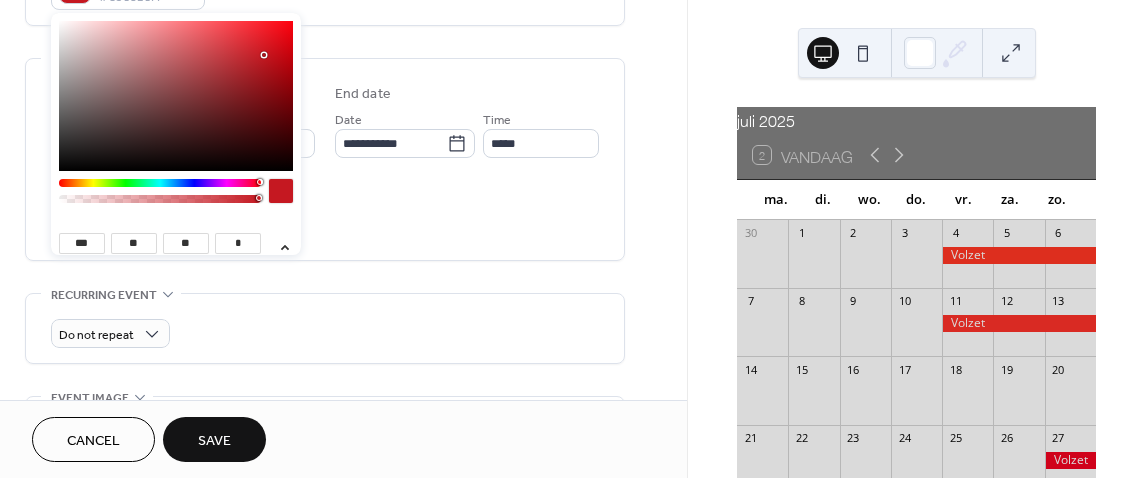 click at bounding box center (176, 96) 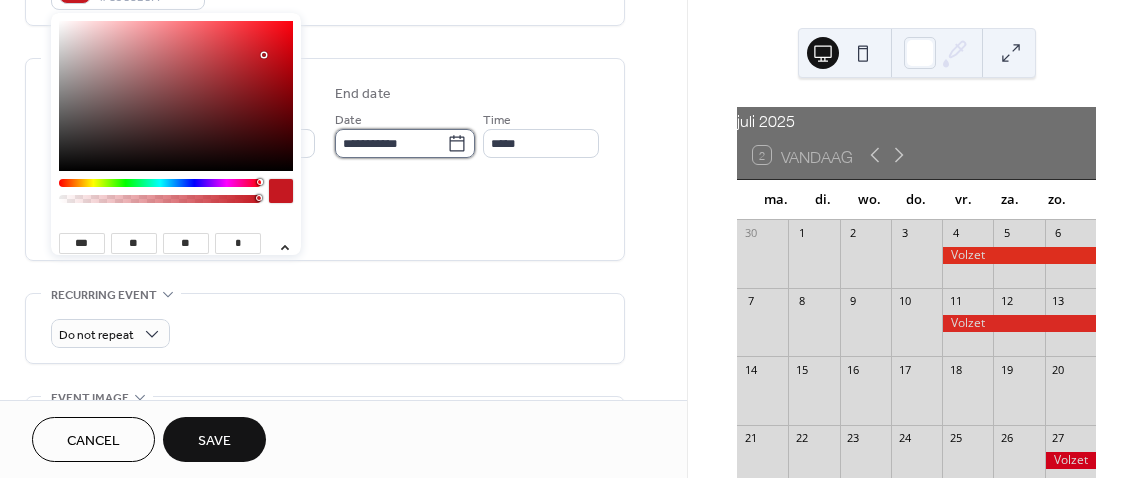 click on "**********" at bounding box center [391, 143] 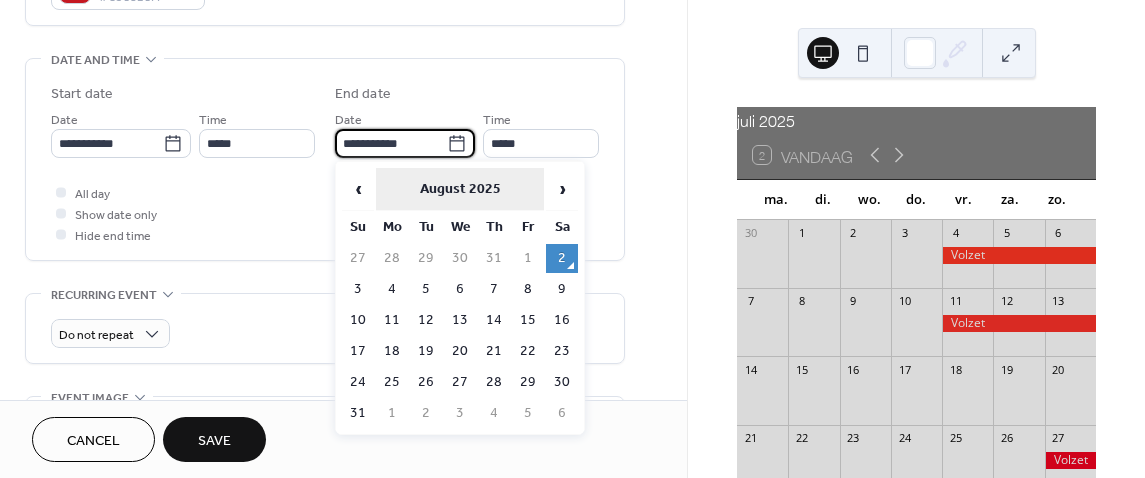 click on "August 2025" at bounding box center (460, 189) 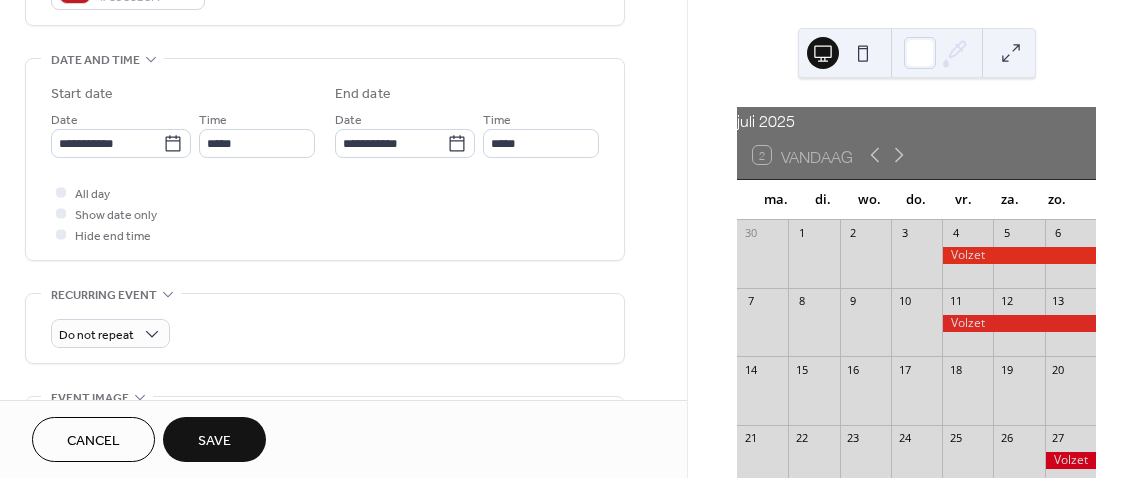 click on "All day Show date only Hide end time" at bounding box center [325, 213] 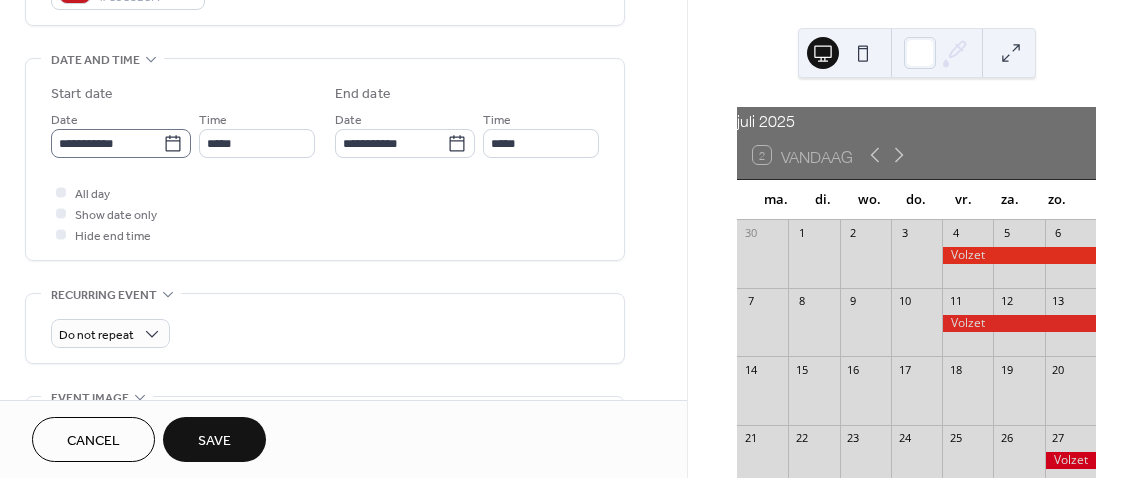 click 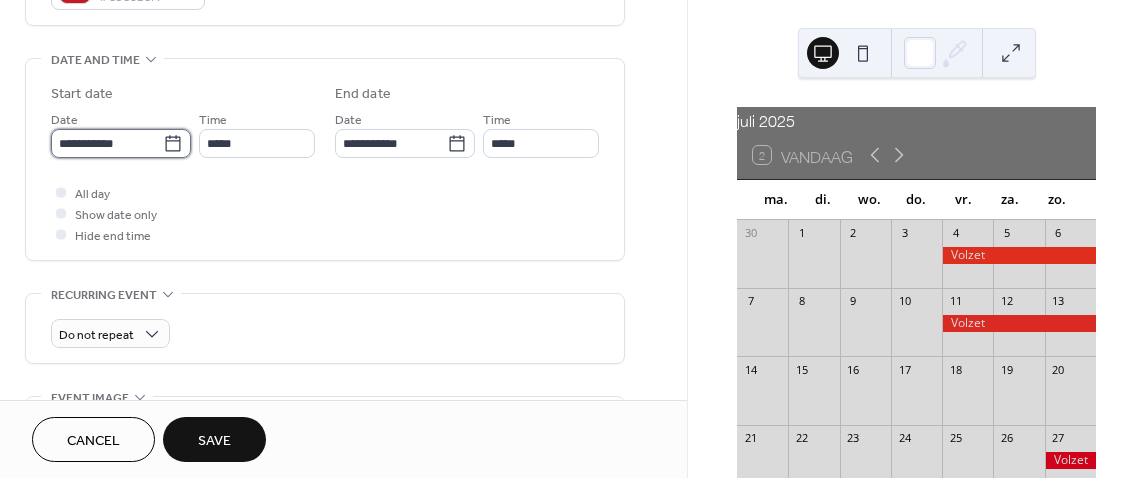 click on "**********" at bounding box center (107, 143) 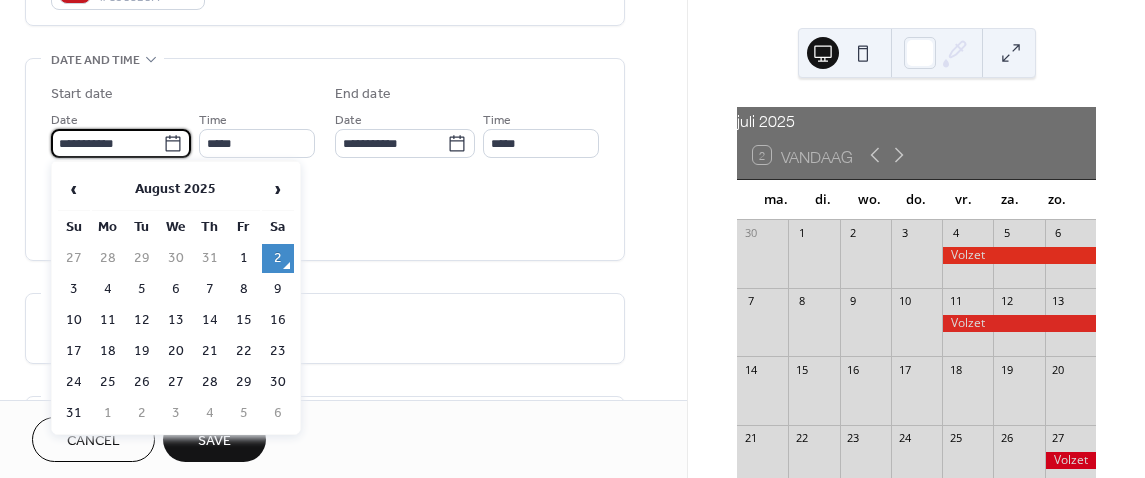 click on "‹ August 2025 › Su Mo Tu We Th Fr Sa 27 28 29 30 31 1 2 3 4 5 6 7 8 9 10 11 12 13 14 15 16 17 18 19 20 21 22 23 24 25 26 27 28 29 30 31 1 2 3 4 5 6" at bounding box center (176, 298) 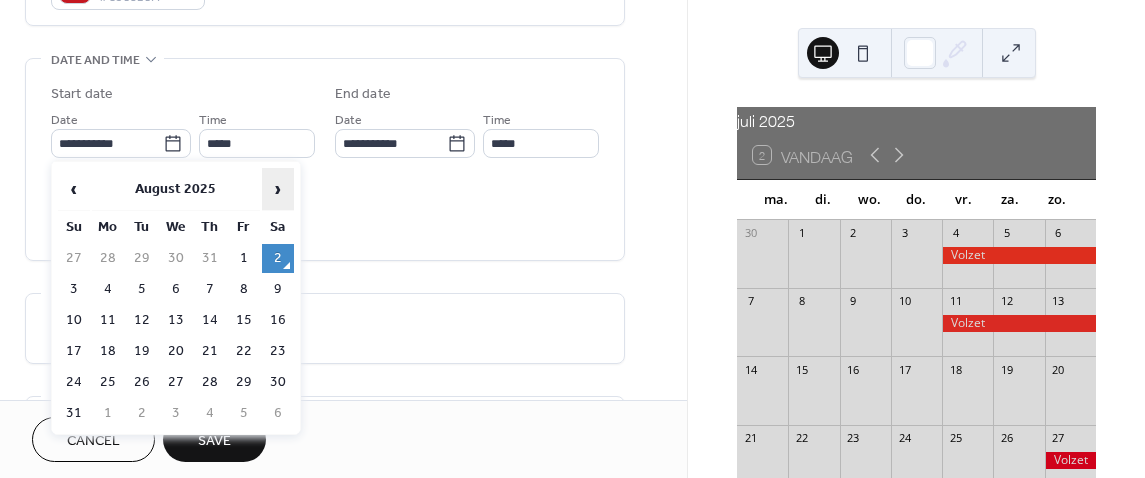 click on "›" at bounding box center [278, 189] 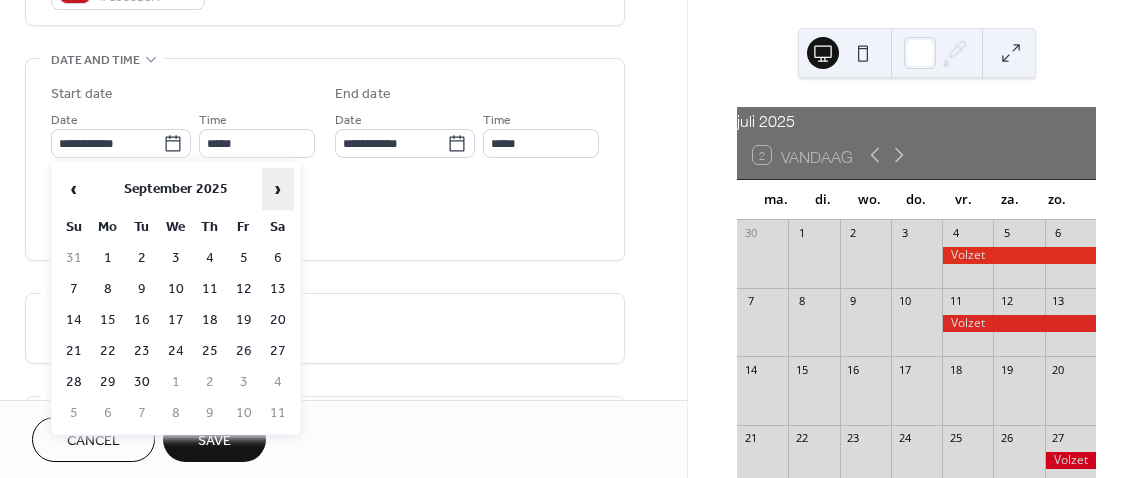 click on "›" at bounding box center (278, 189) 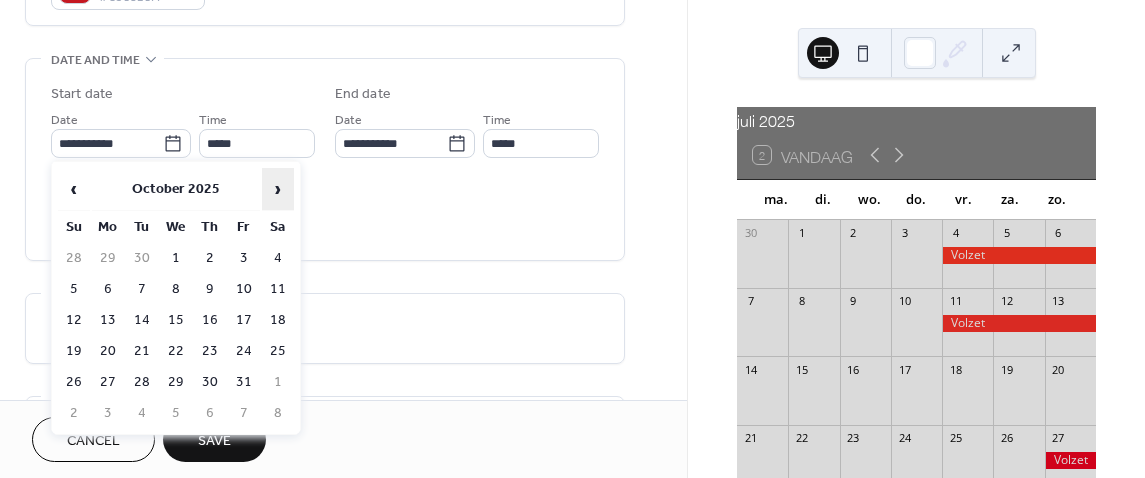 click on "›" at bounding box center [278, 189] 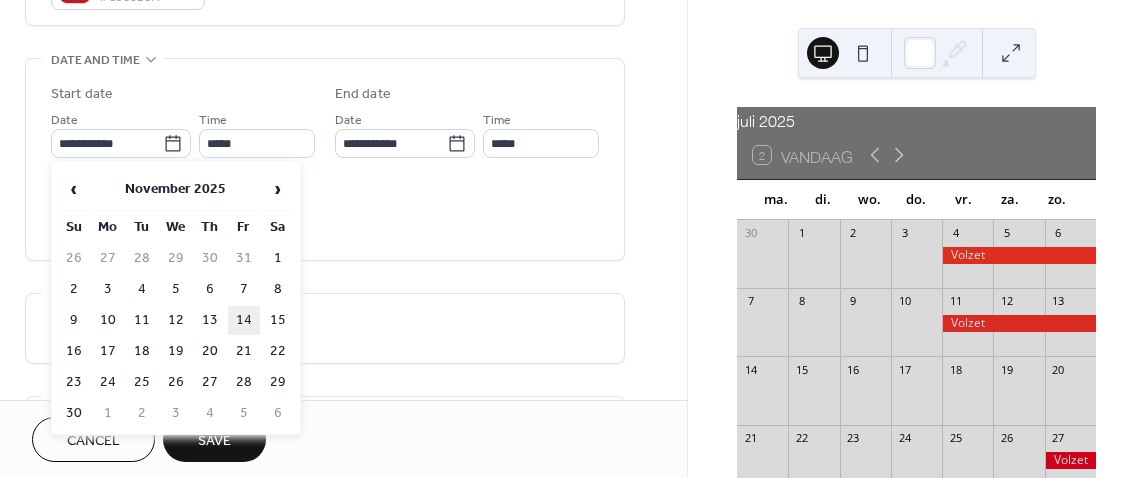 click on "14" at bounding box center (244, 320) 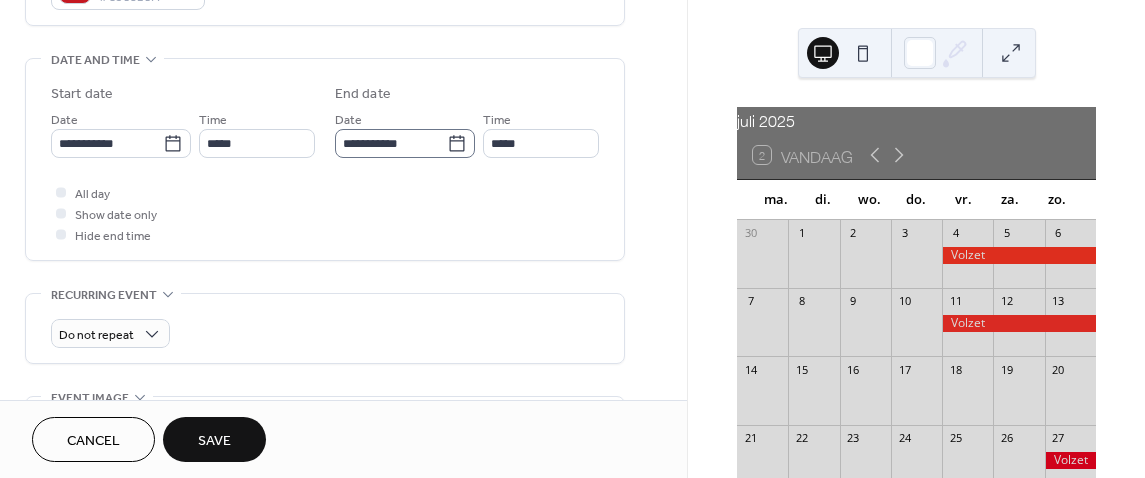 click 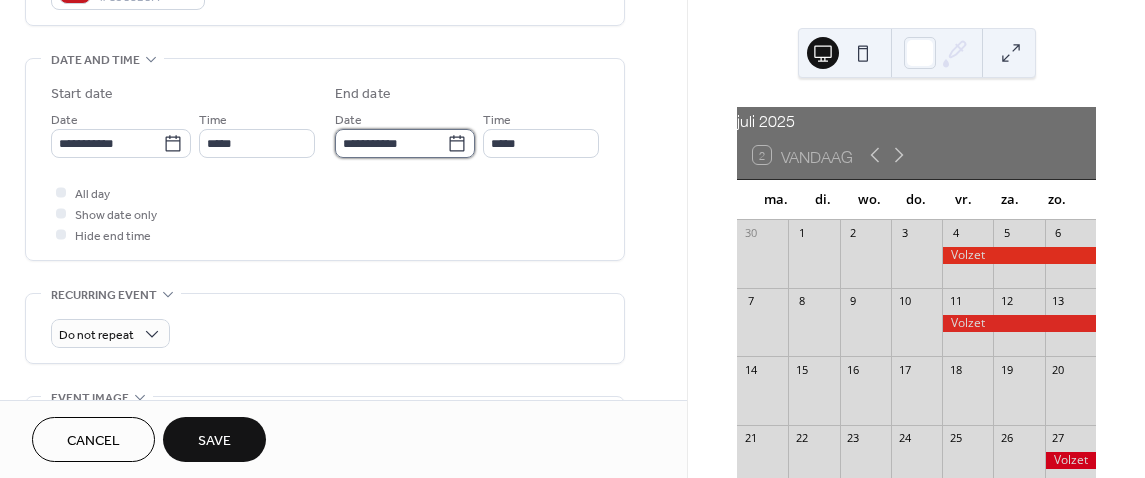 click on "**********" at bounding box center [391, 143] 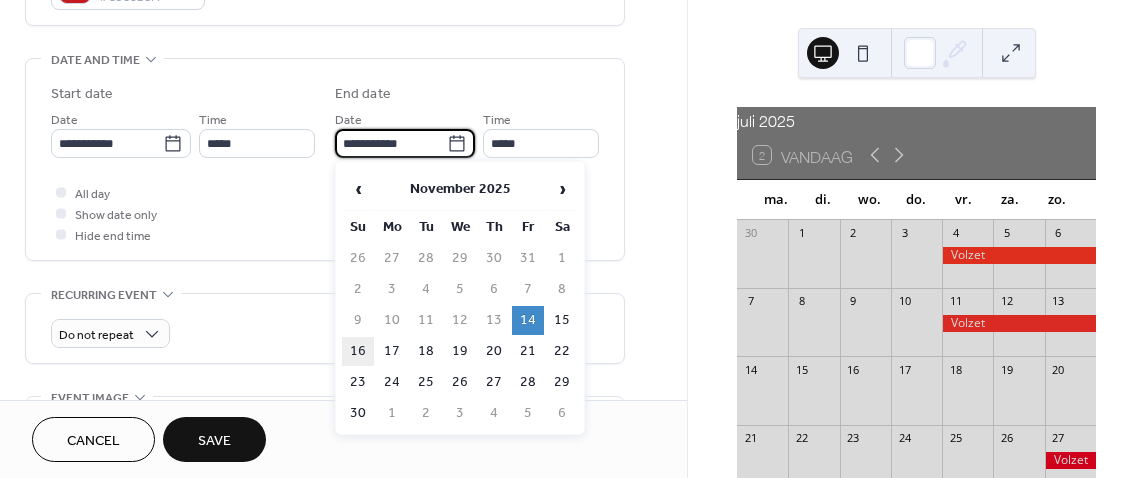 click on "16" at bounding box center [358, 351] 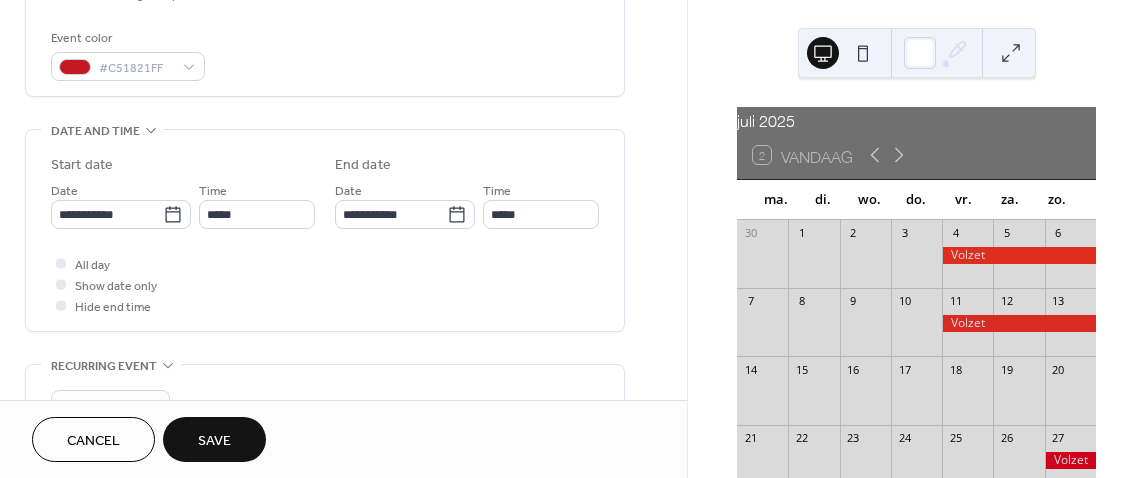 scroll, scrollTop: 512, scrollLeft: 0, axis: vertical 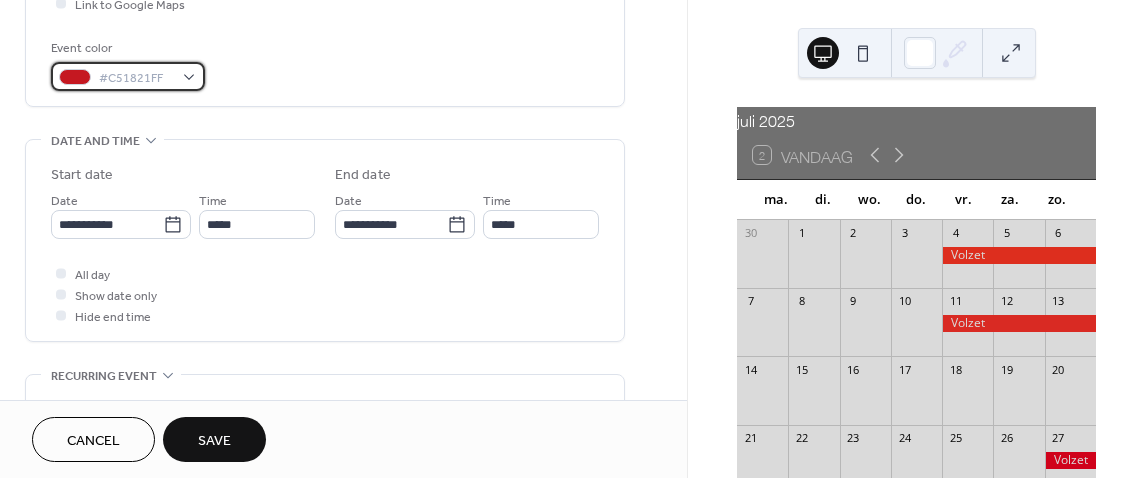 click at bounding box center (75, 77) 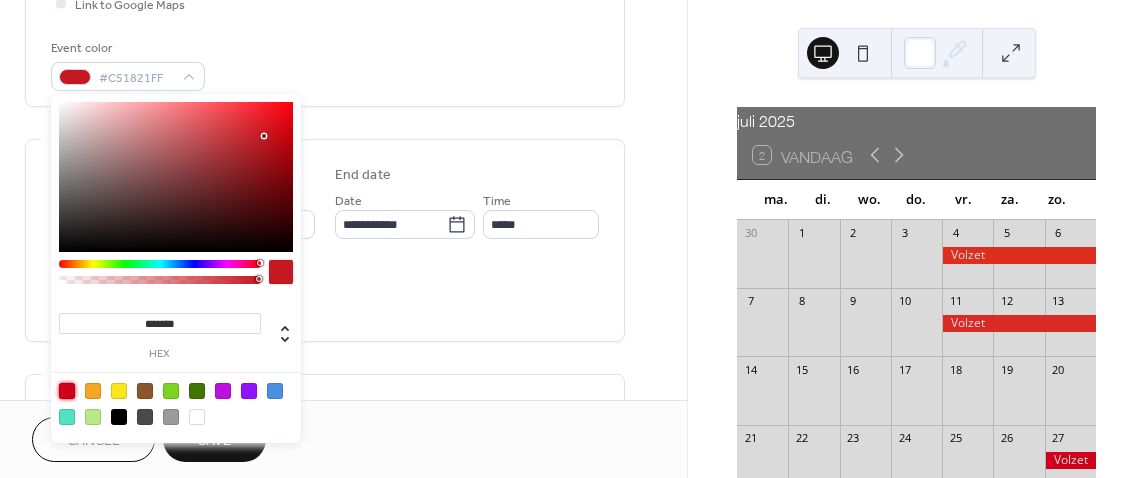 click at bounding box center [67, 391] 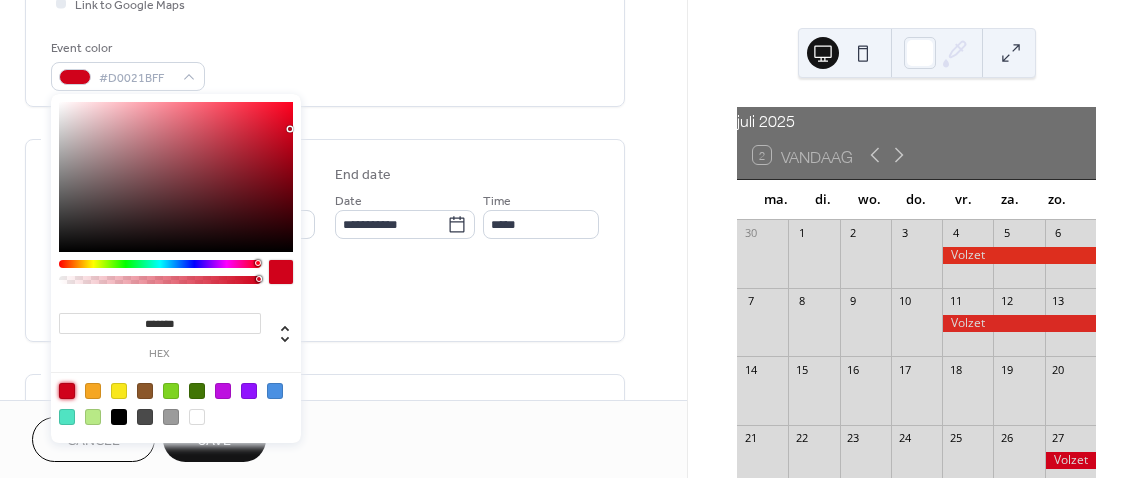 click on "All day Show date only Hide end time" at bounding box center [325, 294] 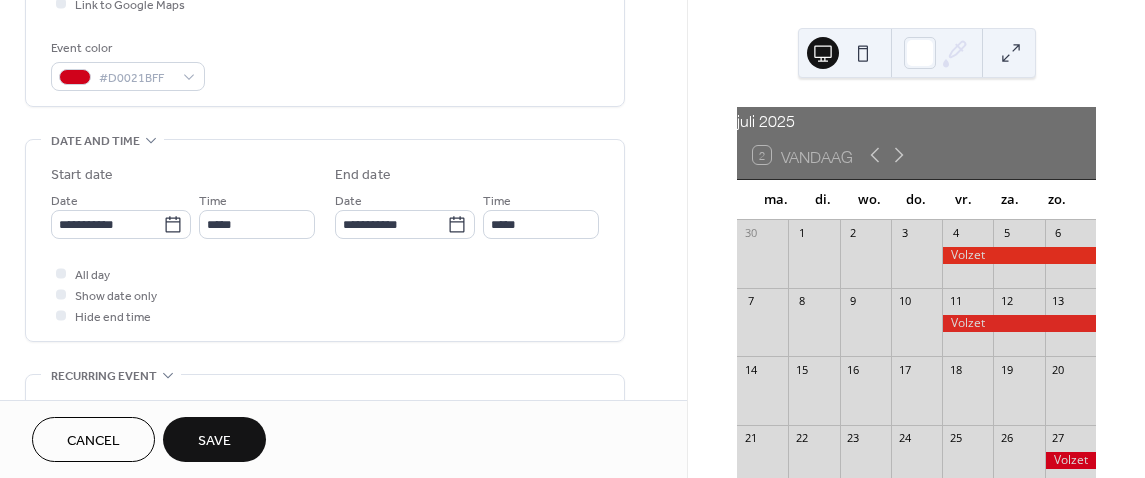 scroll, scrollTop: 923, scrollLeft: 0, axis: vertical 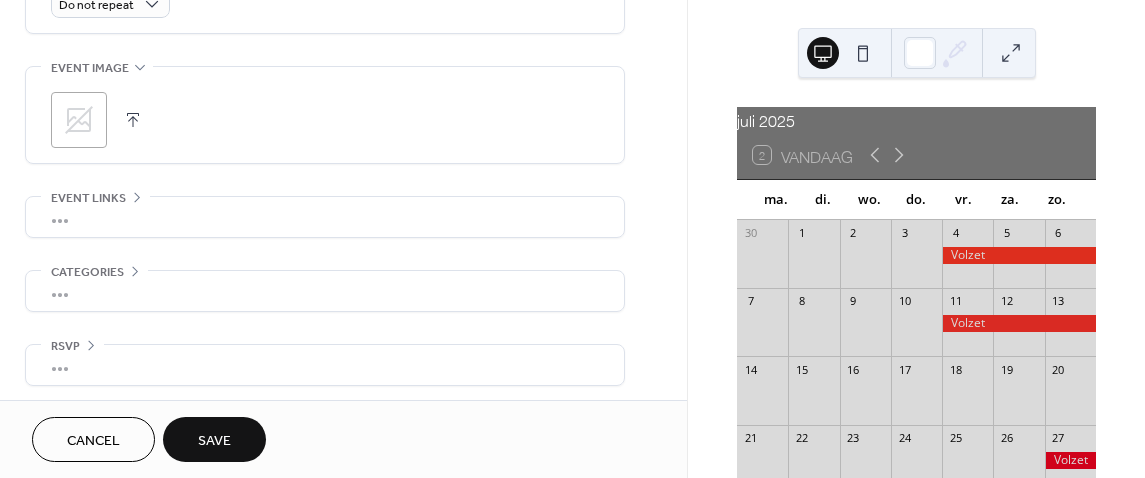 click on "Save" at bounding box center [214, 441] 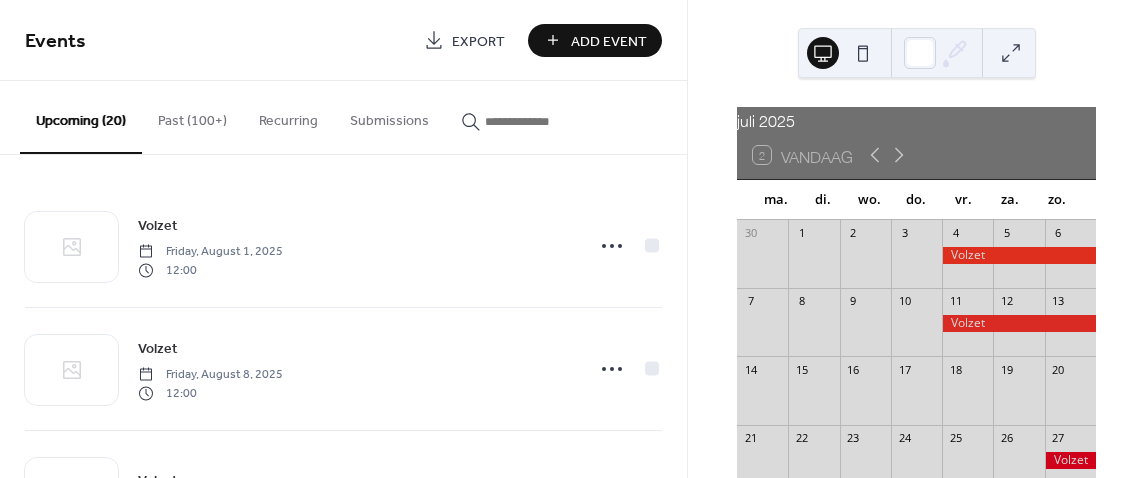 scroll, scrollTop: 269, scrollLeft: 0, axis: vertical 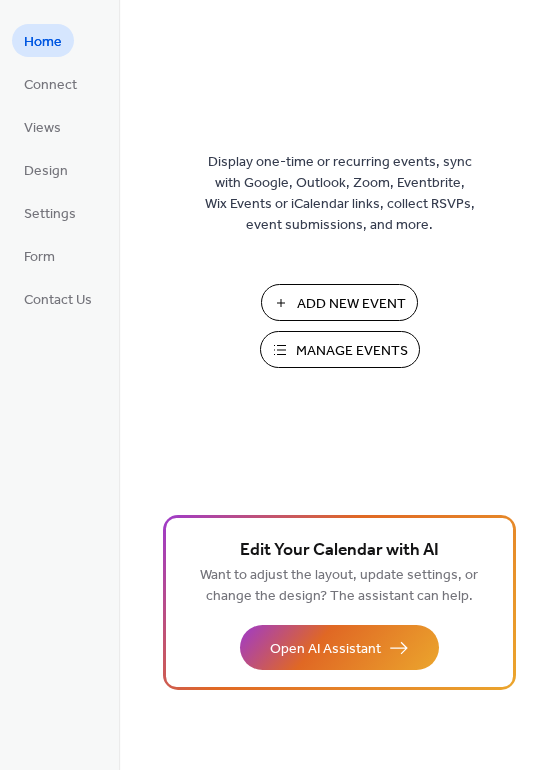 click on "Manage Events" at bounding box center (352, 351) 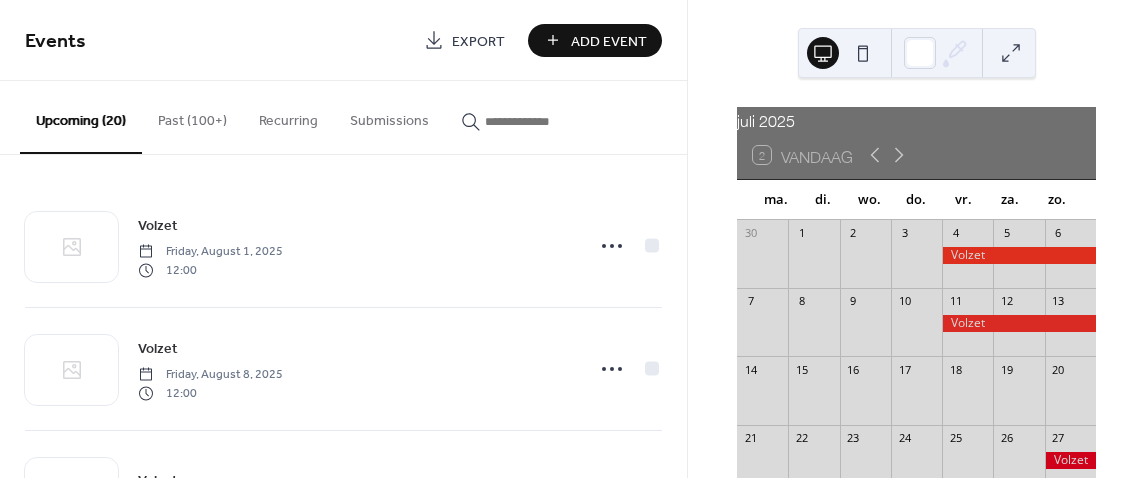 scroll, scrollTop: 0, scrollLeft: 0, axis: both 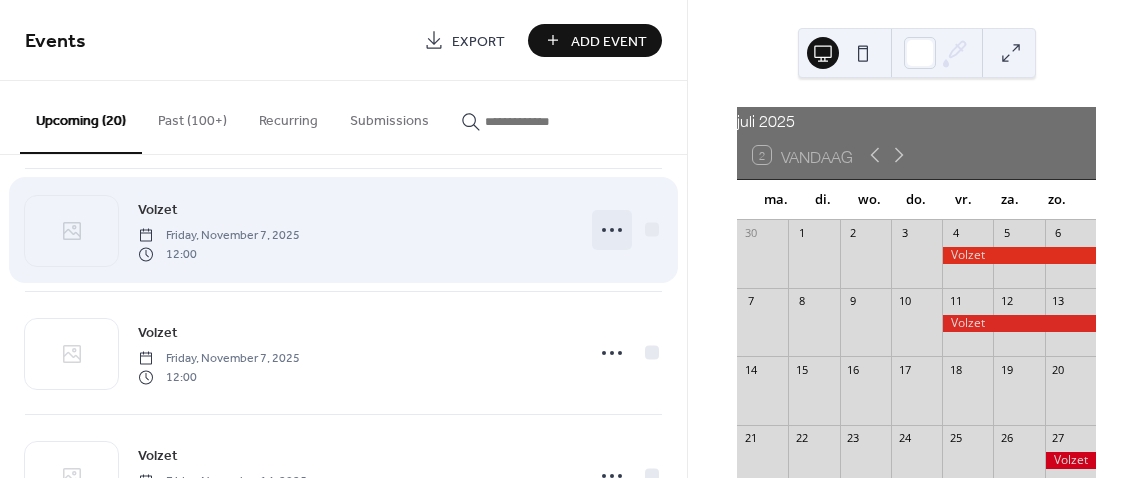 click 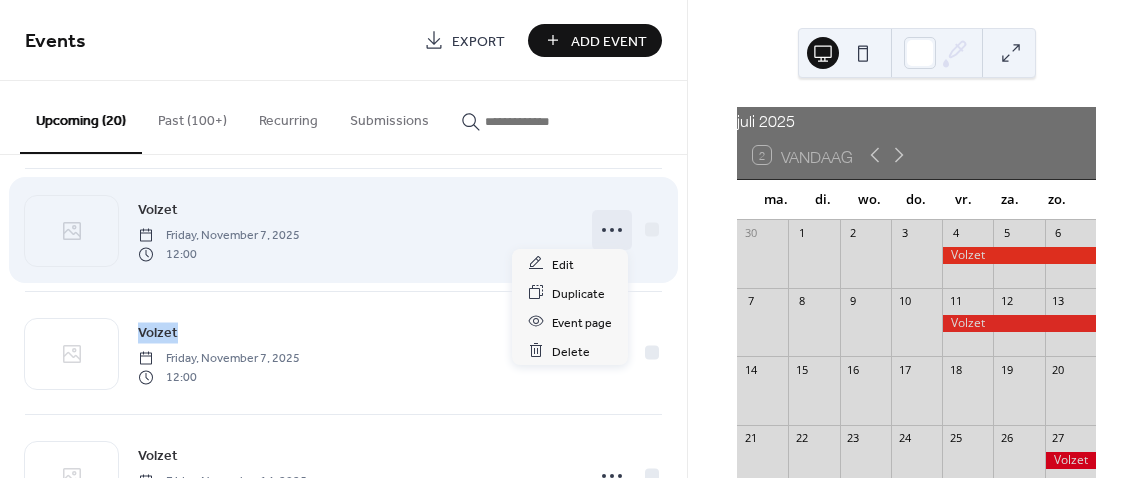 click 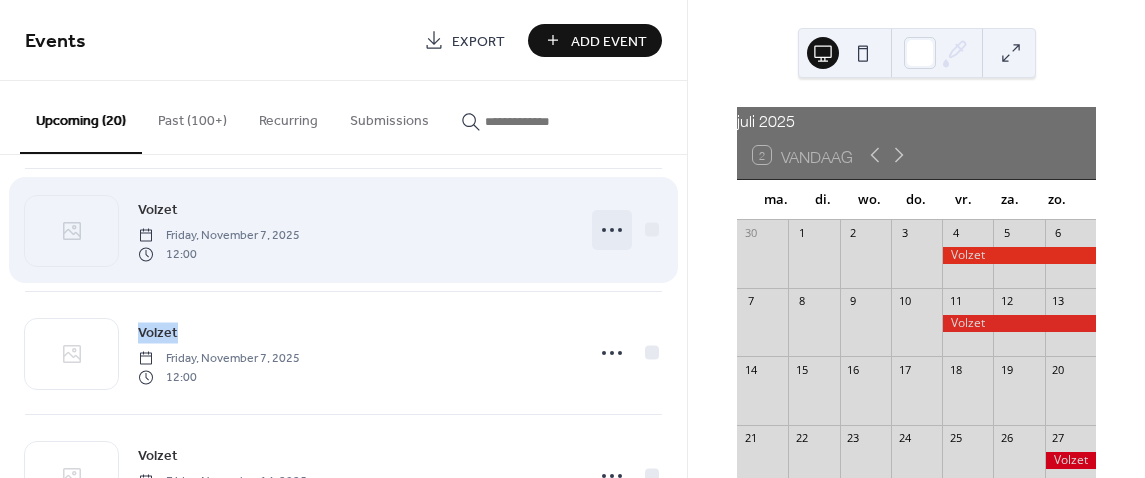 click 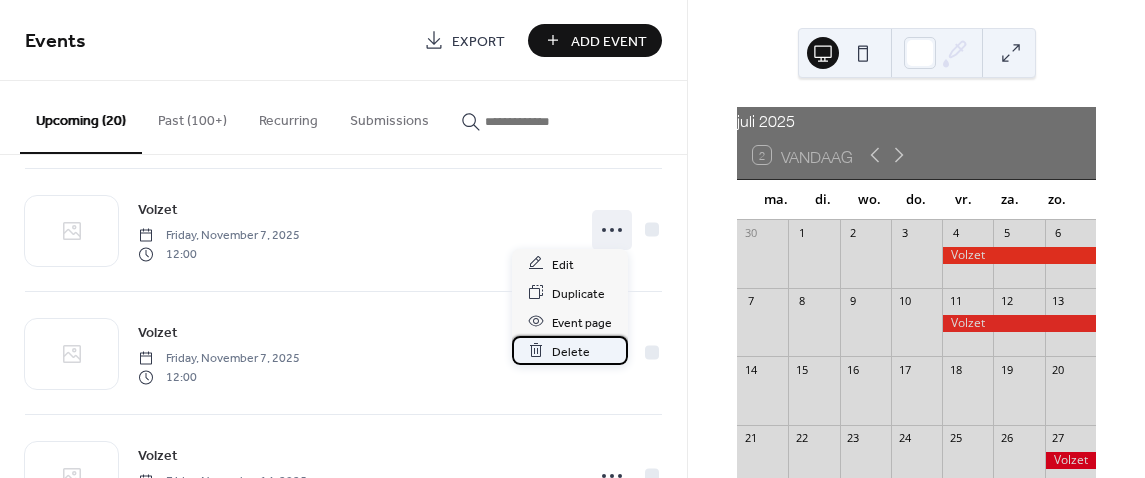 click on "Delete" at bounding box center [571, 351] 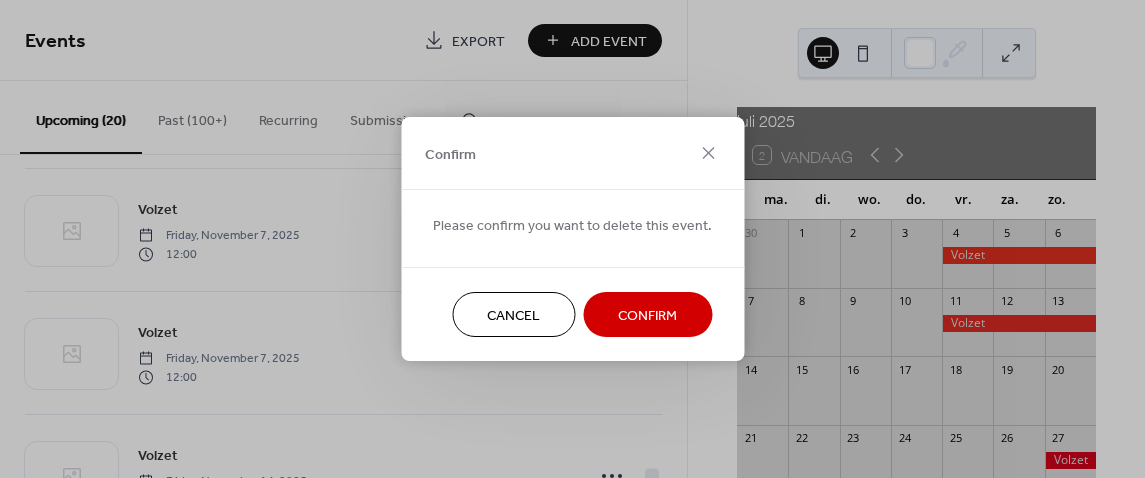 click on "Confirm" at bounding box center (647, 316) 